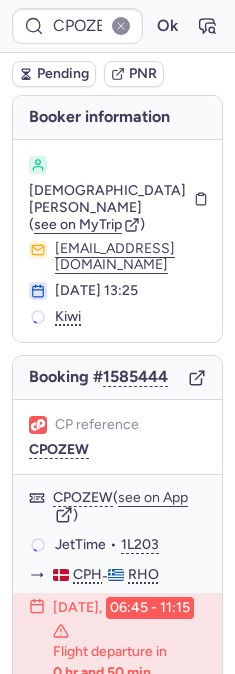 scroll, scrollTop: 0, scrollLeft: 0, axis: both 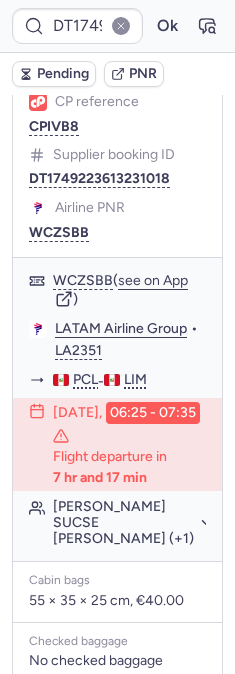 type on "CPRGBG" 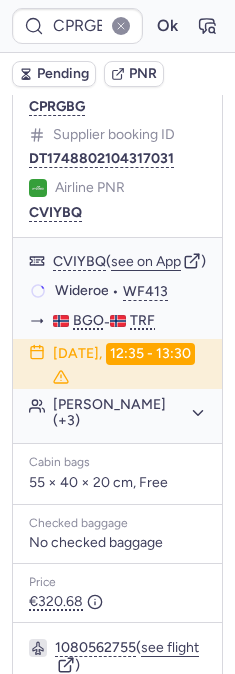 scroll, scrollTop: 296, scrollLeft: 0, axis: vertical 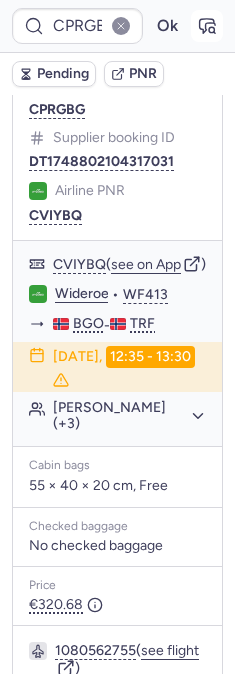 click at bounding box center [207, 26] 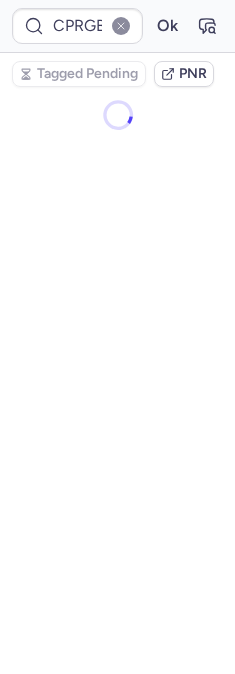 scroll, scrollTop: 0, scrollLeft: 0, axis: both 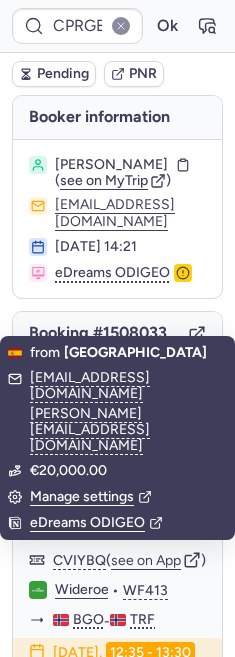 type on "CPOZEW" 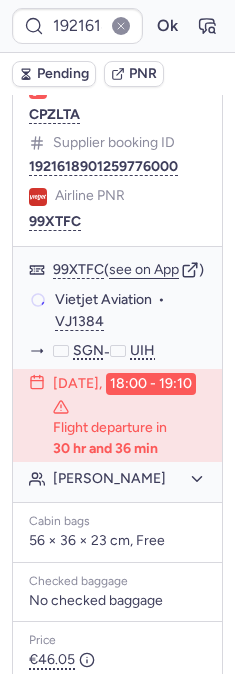 scroll, scrollTop: 333, scrollLeft: 0, axis: vertical 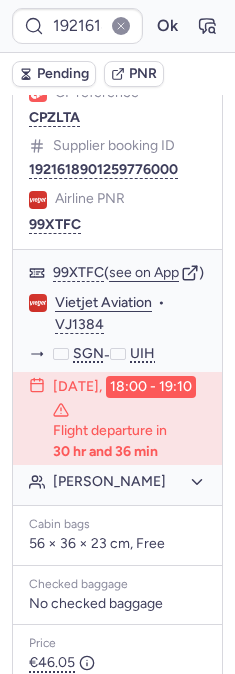 type on "CPYM7A" 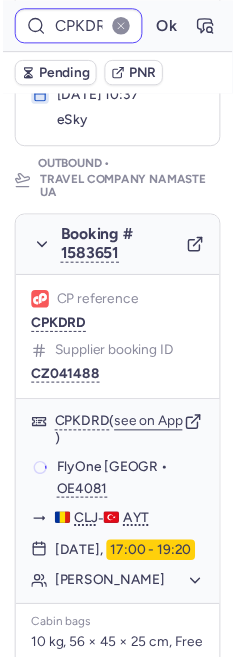 scroll, scrollTop: 333, scrollLeft: 0, axis: vertical 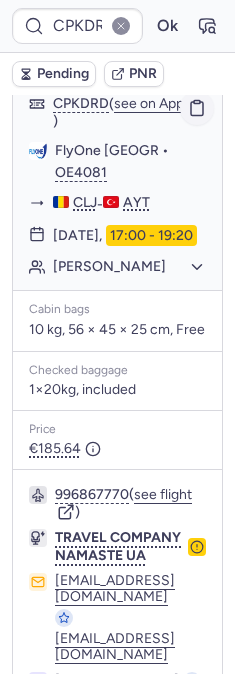 click 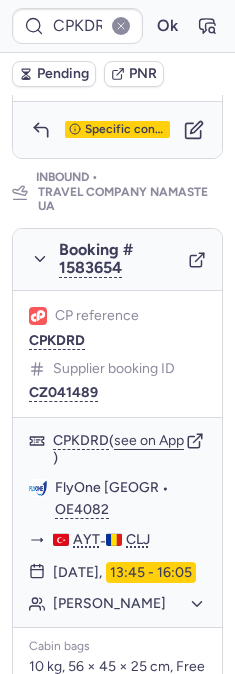 scroll, scrollTop: 1444, scrollLeft: 0, axis: vertical 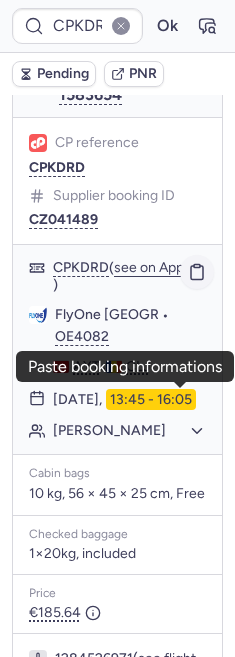 click 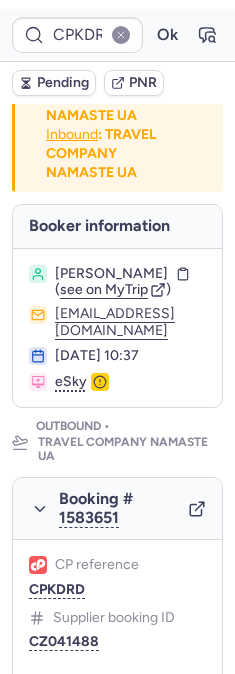 scroll, scrollTop: 0, scrollLeft: 0, axis: both 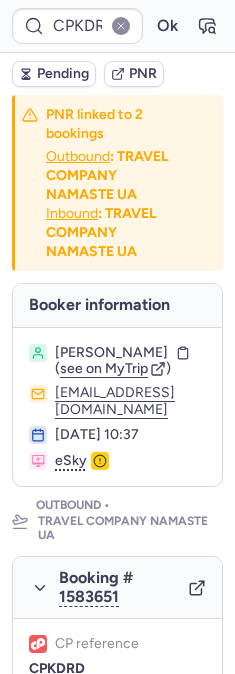 click on "11 Jul 2025, 10:37" at bounding box center (130, 435) 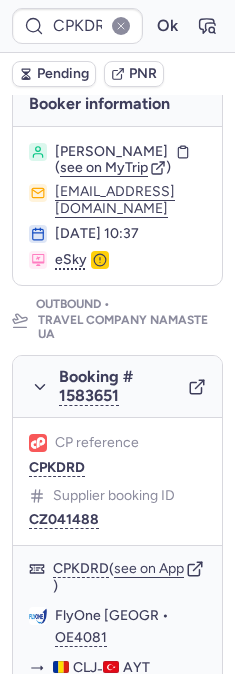 scroll, scrollTop: 222, scrollLeft: 0, axis: vertical 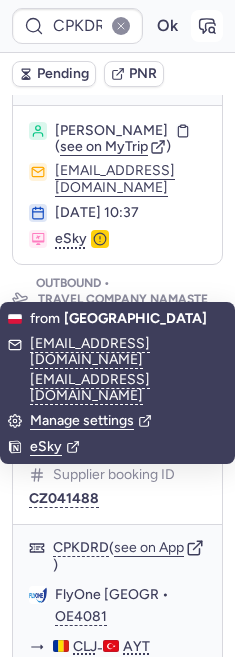 click 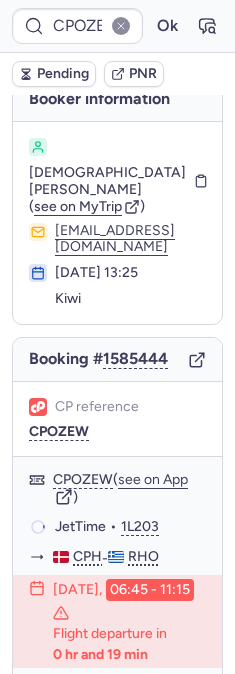 scroll, scrollTop: 15, scrollLeft: 0, axis: vertical 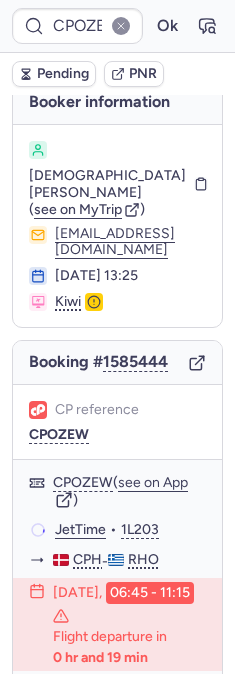 type on "CPKDRD" 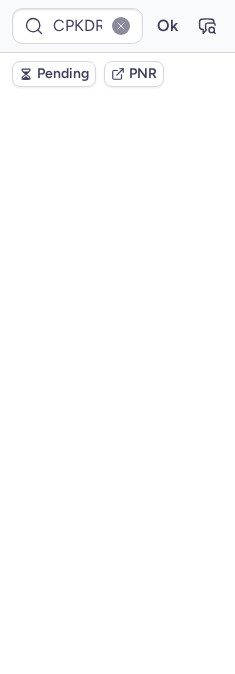 scroll, scrollTop: 55, scrollLeft: 0, axis: vertical 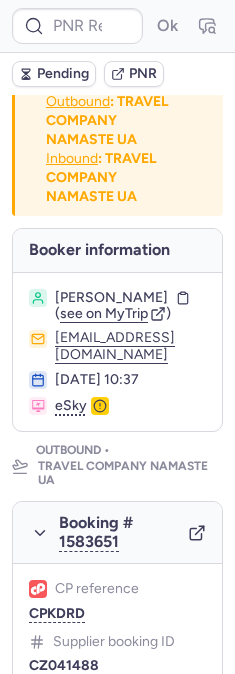 type on "CP27VL" 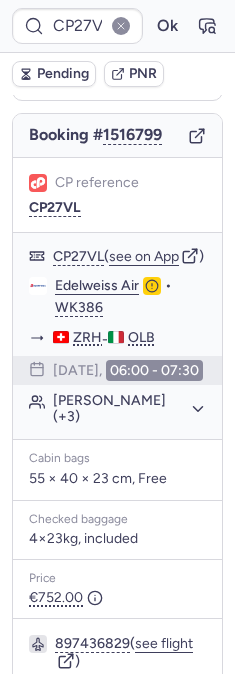 scroll, scrollTop: 618, scrollLeft: 0, axis: vertical 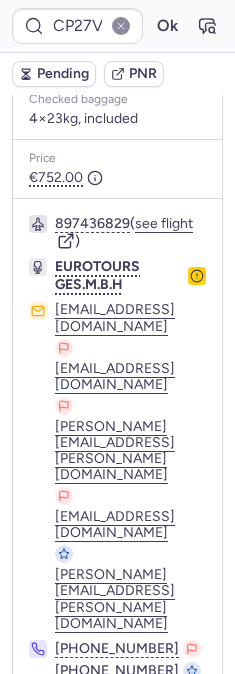 click 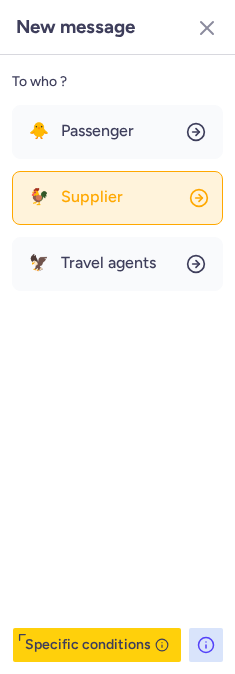 click on "Supplier" at bounding box center (92, 197) 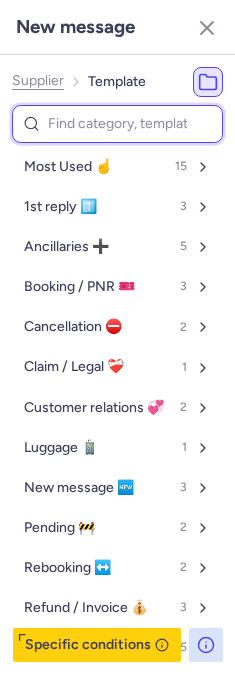 click at bounding box center (117, 124) 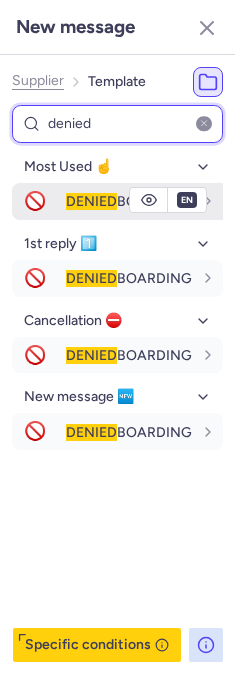 type on "denied" 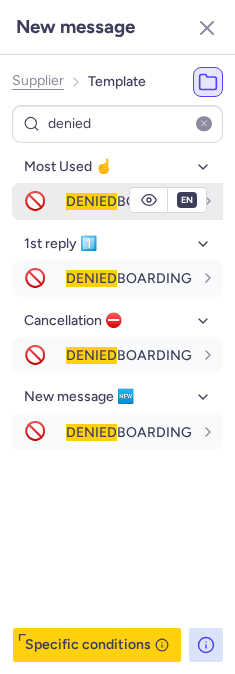 click on "DENIED  BOARDING" at bounding box center (129, 201) 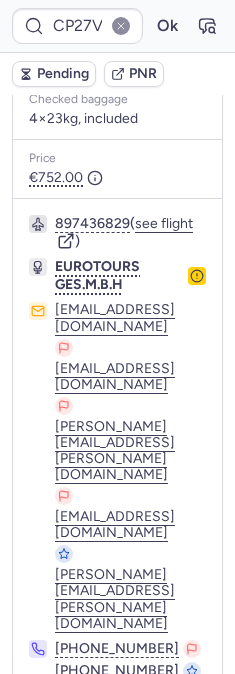 click 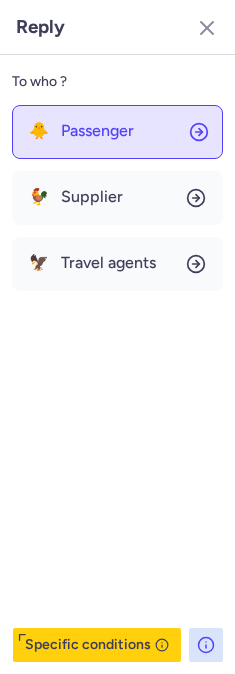 click on "🐥 Passenger" 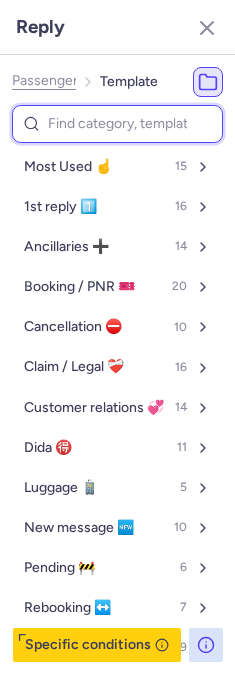 click at bounding box center [117, 124] 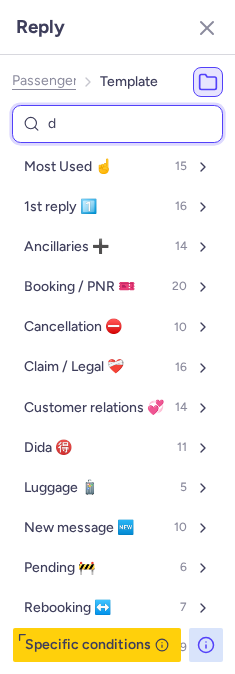 type on "de" 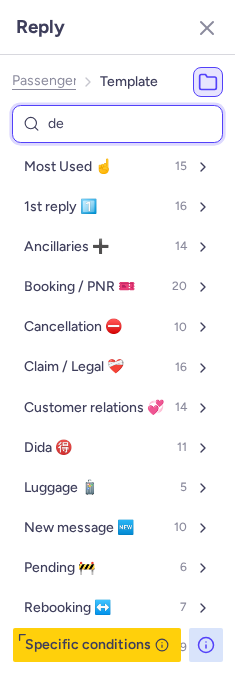 select on "en" 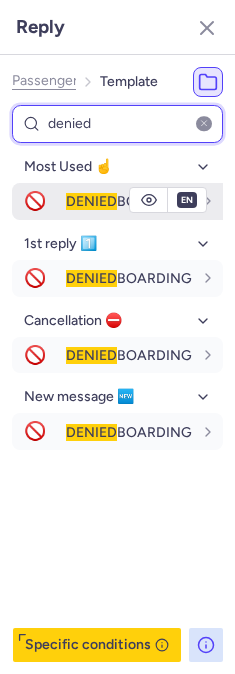 type on "denied" 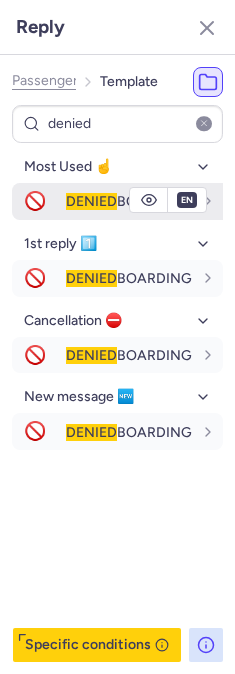 click on "DENIED  BOARDING" at bounding box center (129, 201) 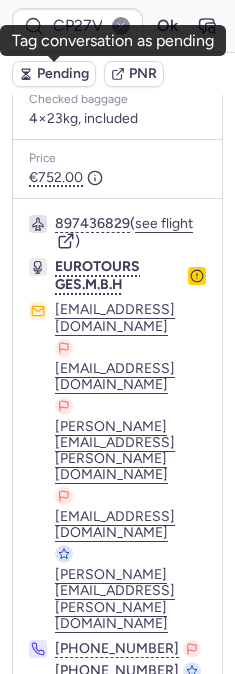 click on "Pending" at bounding box center [63, 74] 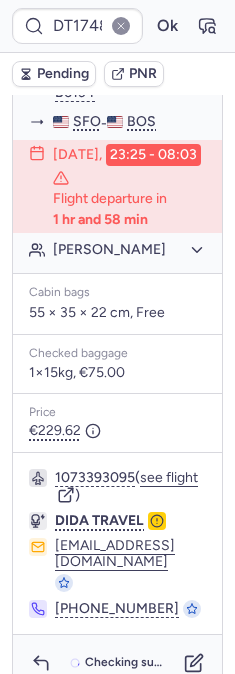 scroll, scrollTop: 584, scrollLeft: 0, axis: vertical 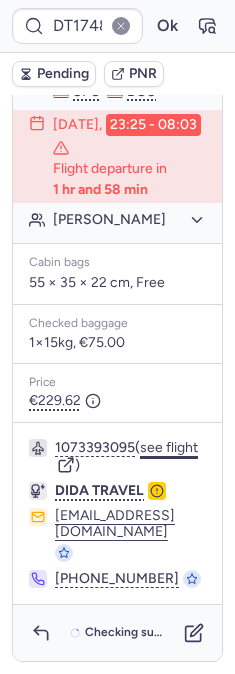 click on "see flight" 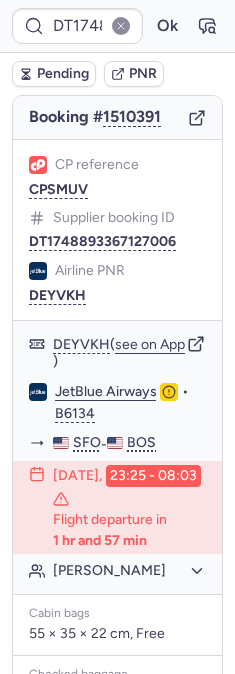 scroll, scrollTop: 139, scrollLeft: 0, axis: vertical 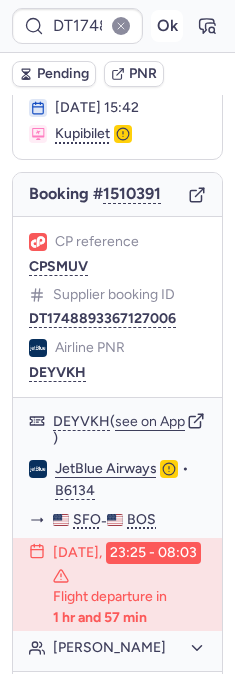 click on "Ok" at bounding box center (167, 26) 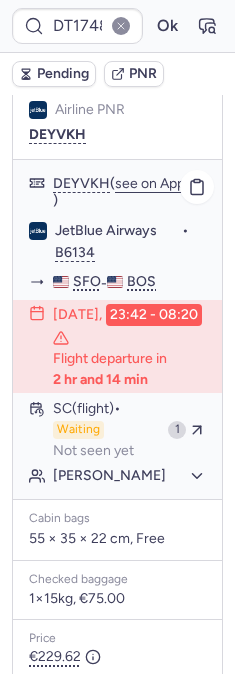 scroll, scrollTop: 361, scrollLeft: 0, axis: vertical 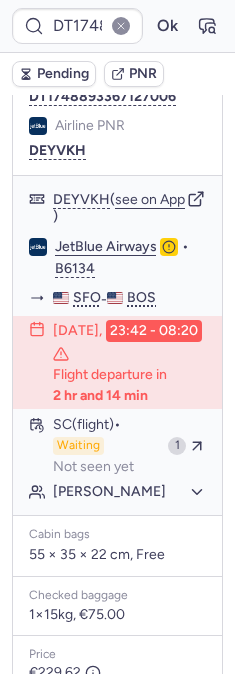 type on "CP27VL" 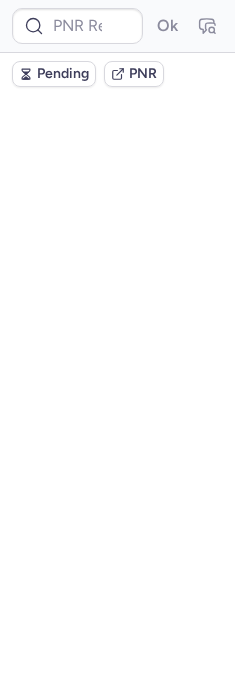 scroll, scrollTop: 0, scrollLeft: 0, axis: both 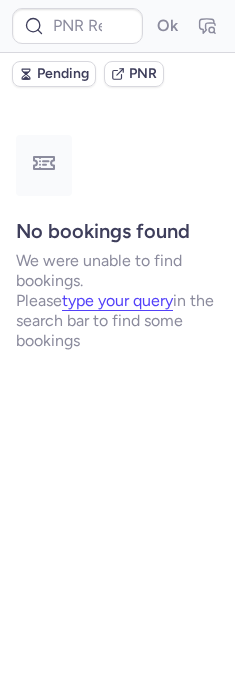type on "CP27VL" 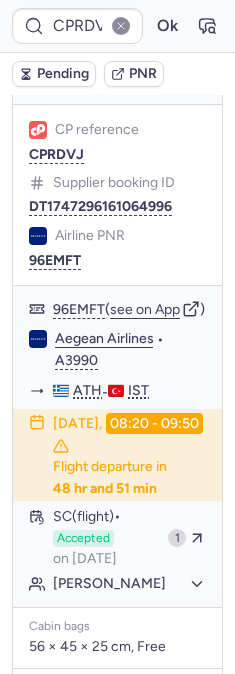 scroll, scrollTop: 444, scrollLeft: 0, axis: vertical 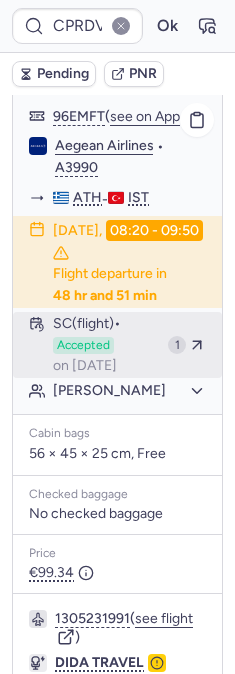 click on "on Jul 12, 2025" at bounding box center (85, 366) 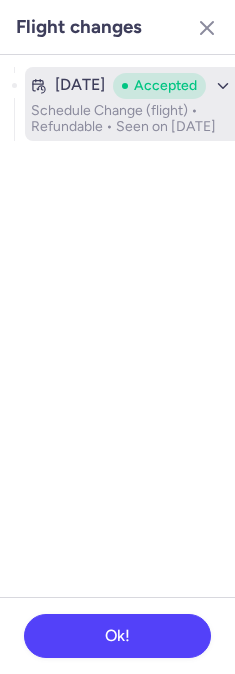click on "Schedule Change (flight) • Refundable • Seen on Jul 12, 2025" at bounding box center [133, 119] 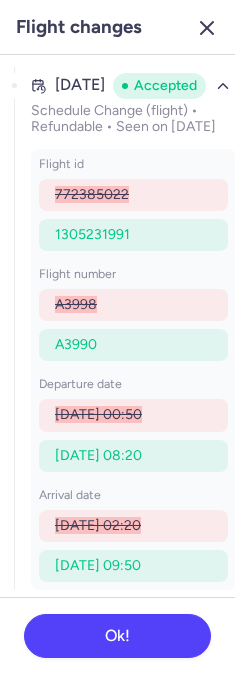 click 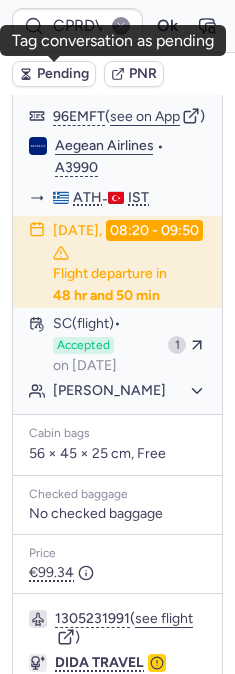 click on "Pending" at bounding box center (63, 74) 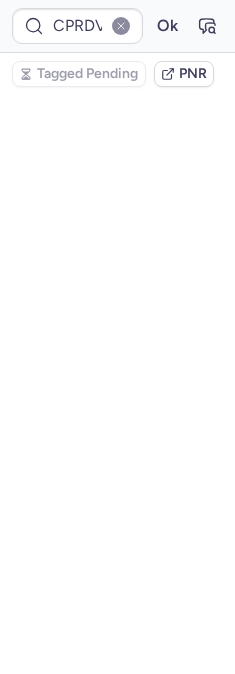 scroll, scrollTop: 0, scrollLeft: 0, axis: both 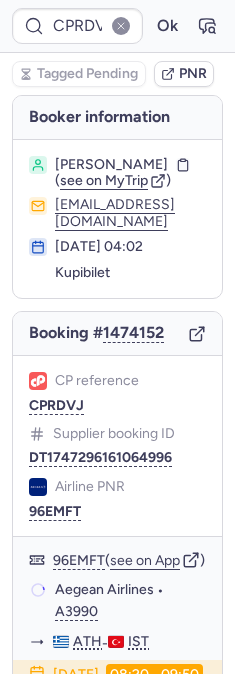 type on "CPKDRD" 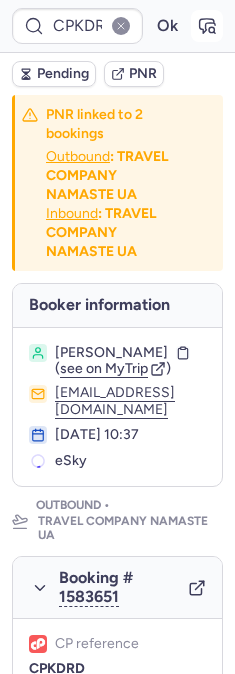 click 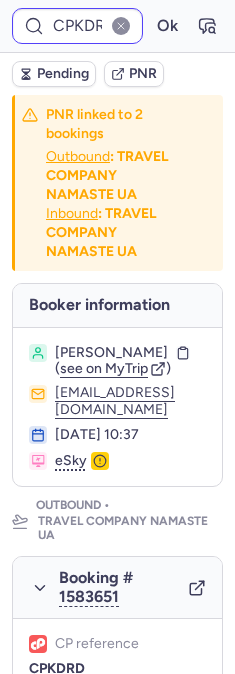 type 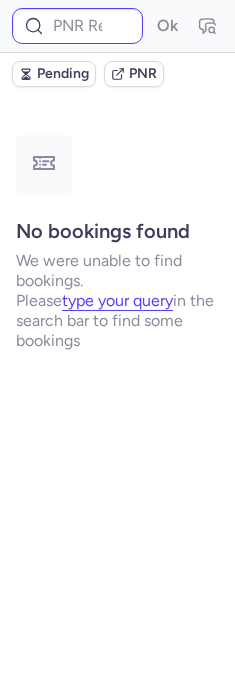 type on "DT1751817528315647" 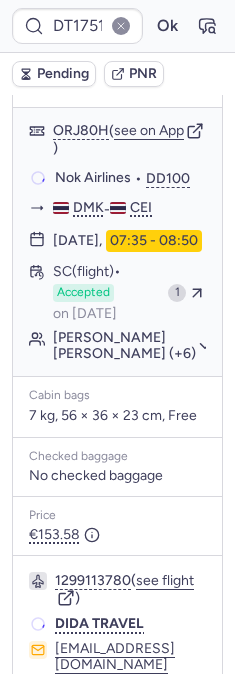 scroll, scrollTop: 444, scrollLeft: 0, axis: vertical 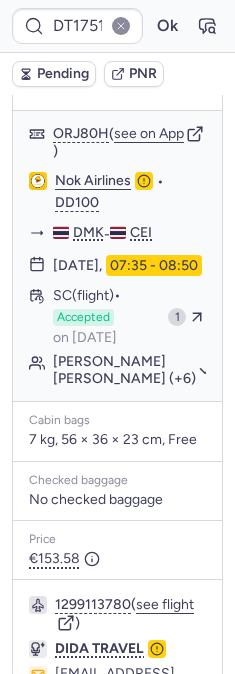 type on "CPRDVJ" 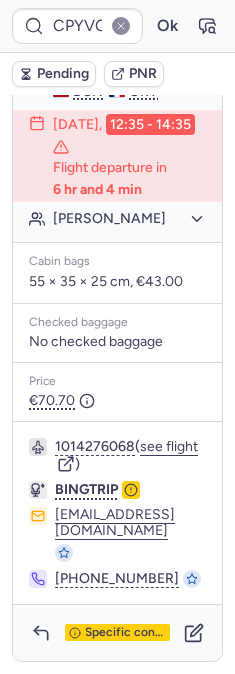 scroll, scrollTop: 1876, scrollLeft: 0, axis: vertical 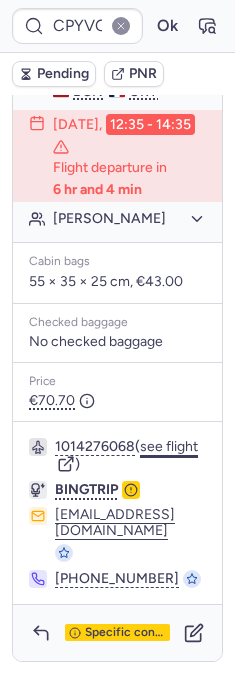click on "see flight" 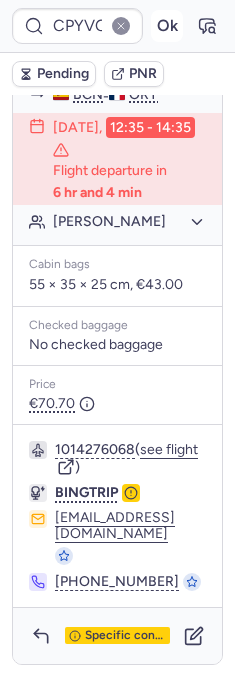 scroll, scrollTop: 1765, scrollLeft: 0, axis: vertical 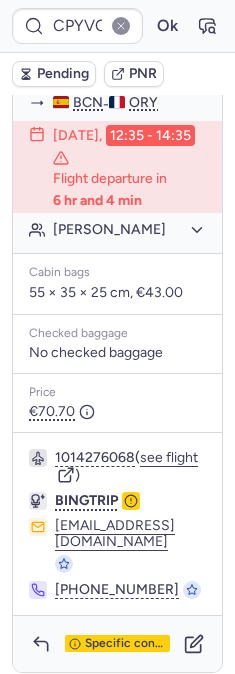 click on "CPYVCD  Ok" at bounding box center (117, 26) 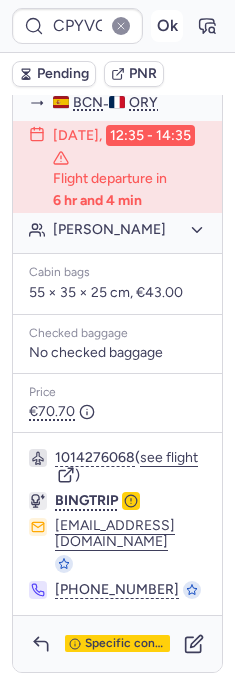 click on "Ok" at bounding box center (167, 26) 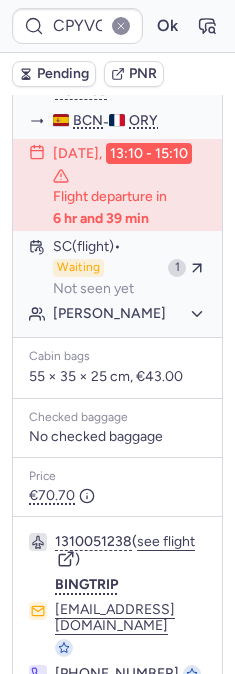 scroll, scrollTop: 1765, scrollLeft: 0, axis: vertical 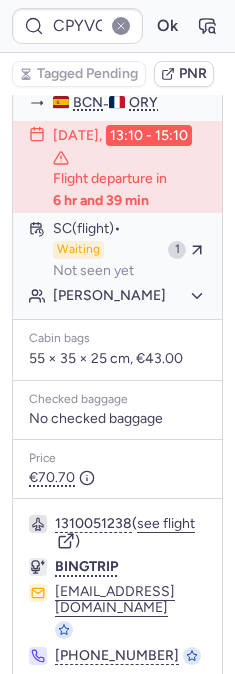 type on "CPRDVJ" 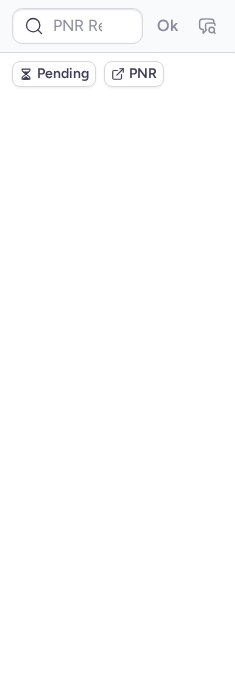 scroll, scrollTop: 0, scrollLeft: 0, axis: both 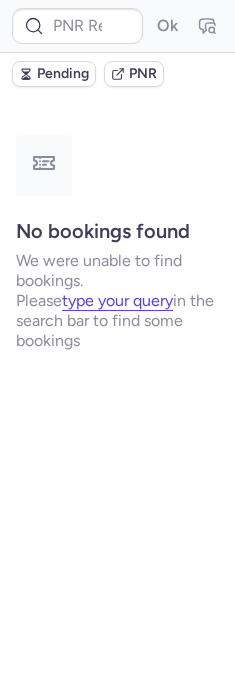 type on "CPRDVJ" 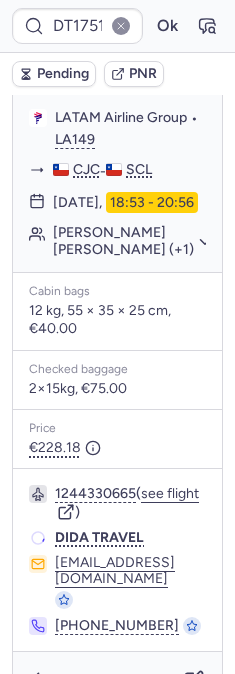 scroll, scrollTop: 555, scrollLeft: 0, axis: vertical 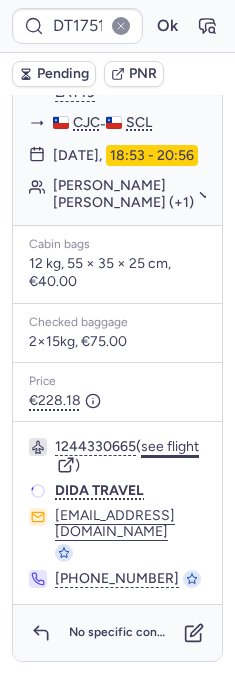click on "see flight" 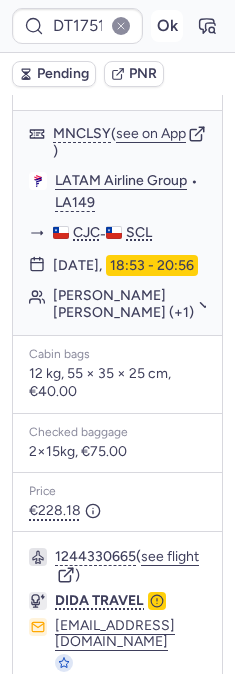 click on "Ok" at bounding box center (167, 26) 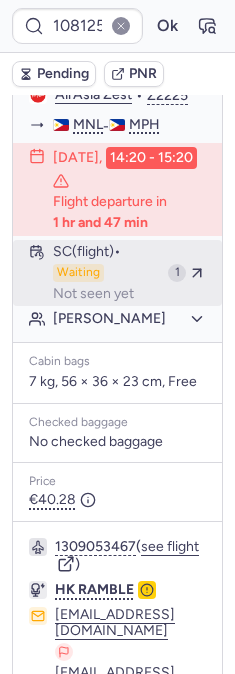 scroll, scrollTop: 666, scrollLeft: 0, axis: vertical 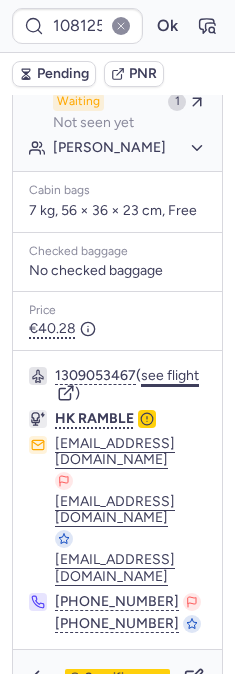 click on "see flight" 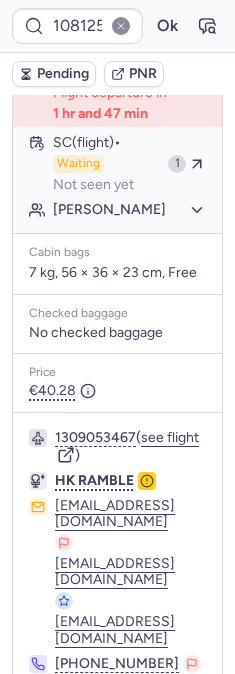 scroll, scrollTop: 444, scrollLeft: 0, axis: vertical 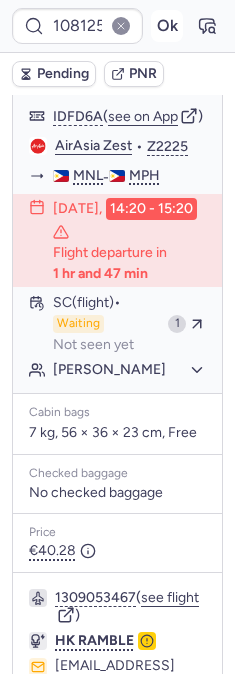click on "Ok" at bounding box center [167, 26] 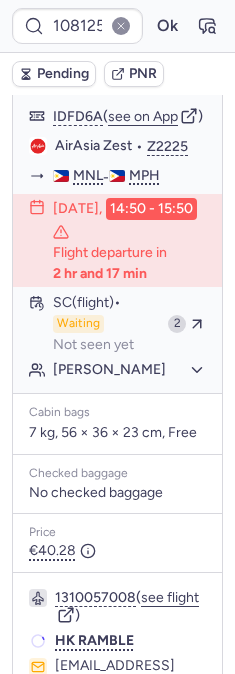 scroll, scrollTop: 426, scrollLeft: 0, axis: vertical 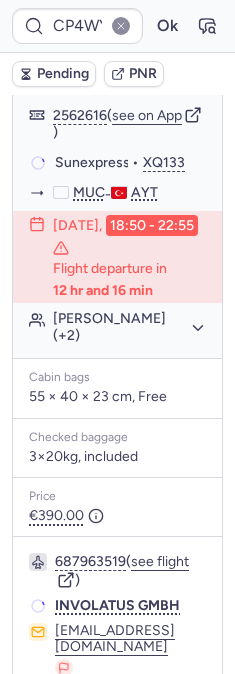 type on "CPOZEW" 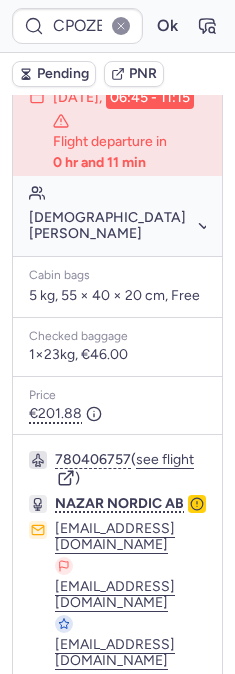scroll, scrollTop: 630, scrollLeft: 0, axis: vertical 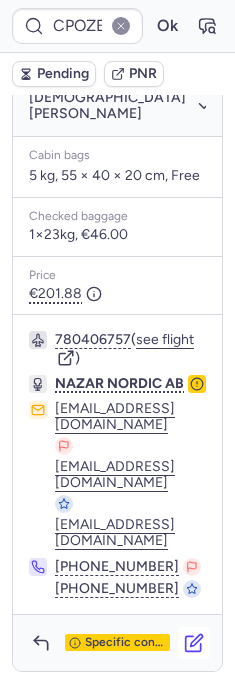 click 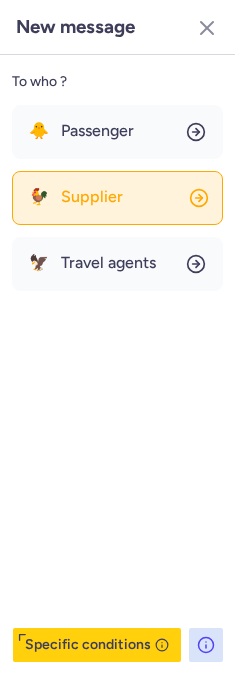 click on "🐓 Supplier" 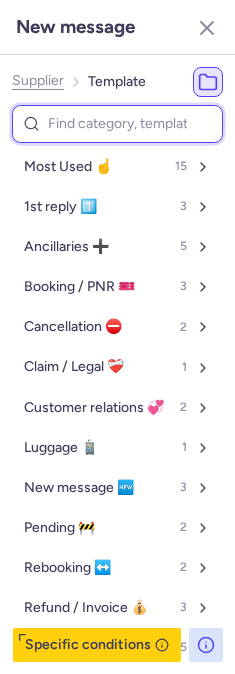 drag, startPoint x: 104, startPoint y: 121, endPoint x: 116, endPoint y: 126, distance: 13 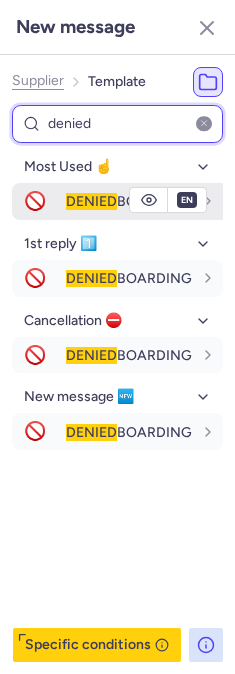 type on "denied" 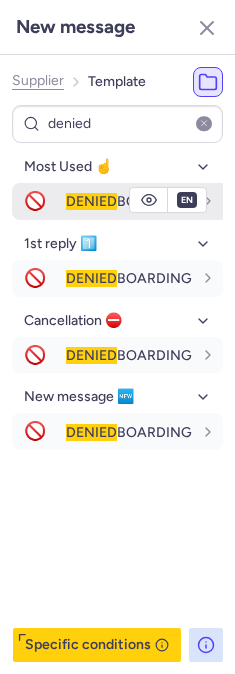 click on "DENIED  BOARDING" at bounding box center [129, 201] 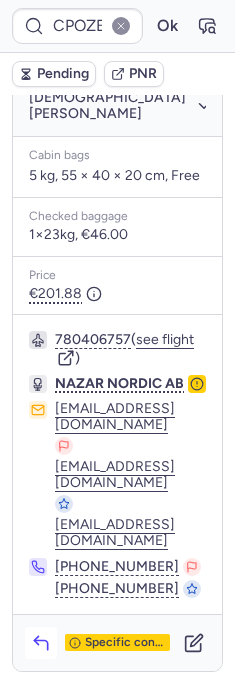 click 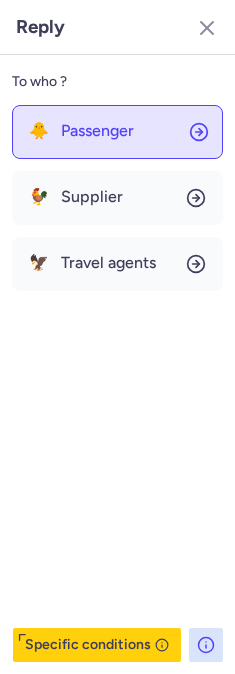 click on "Passenger" at bounding box center (97, 131) 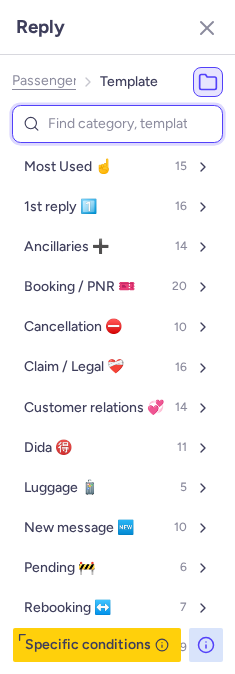 click at bounding box center (117, 124) 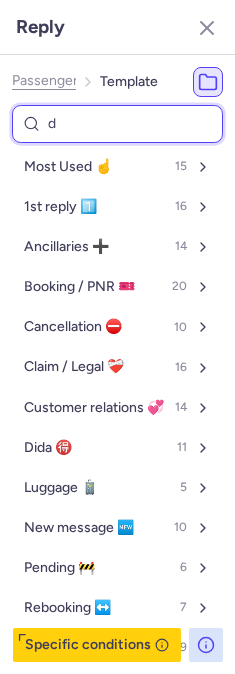 type on "de" 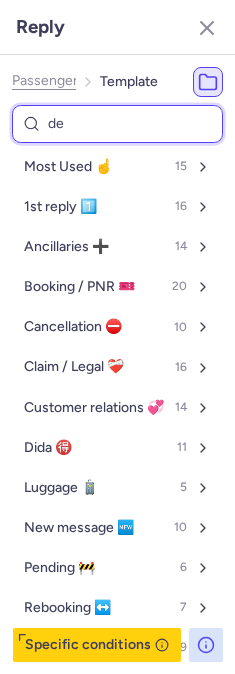select on "en" 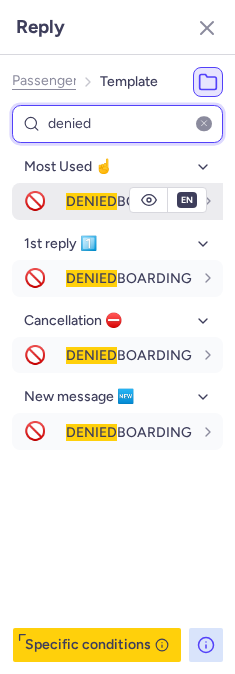 type on "denied" 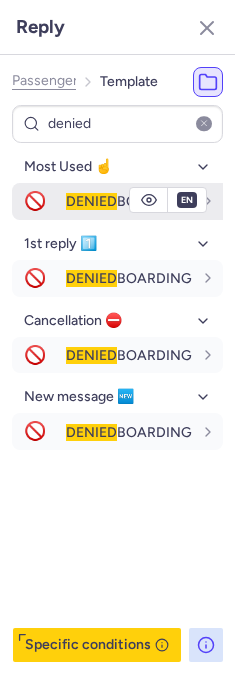 click on "DENIED" at bounding box center [91, 201] 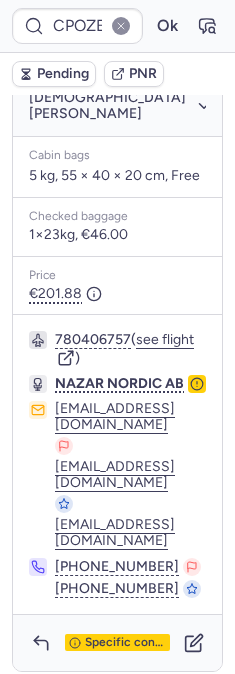 click on "Pending" at bounding box center [63, 74] 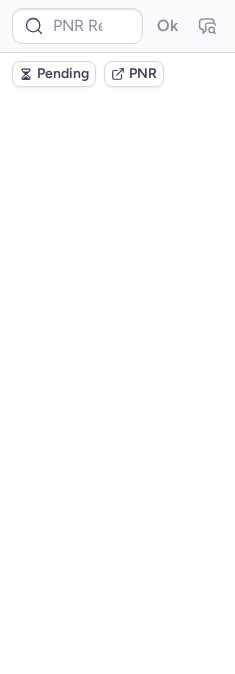 scroll, scrollTop: 0, scrollLeft: 0, axis: both 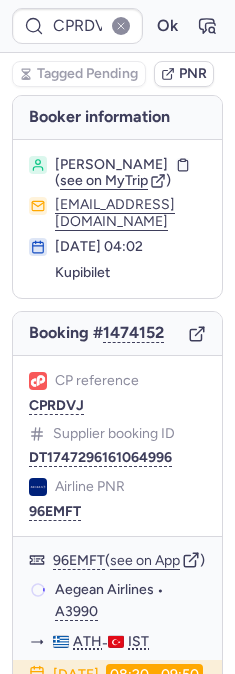 type on "CPBPPF" 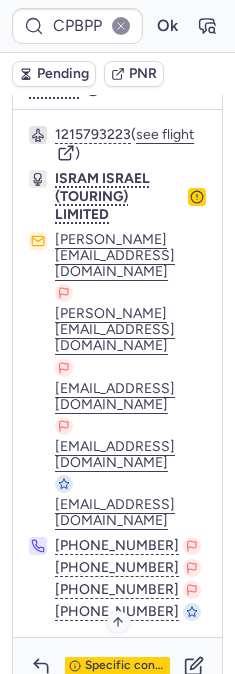 click on "Specific conditions" at bounding box center (125, 666) 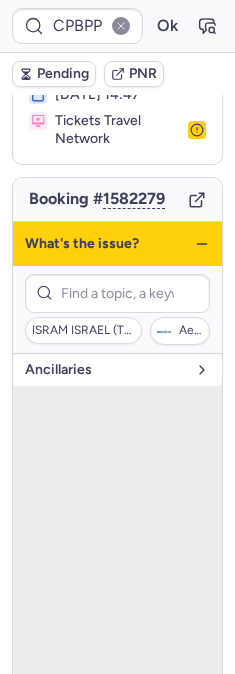 click on "Ancillaries" at bounding box center (105, 370) 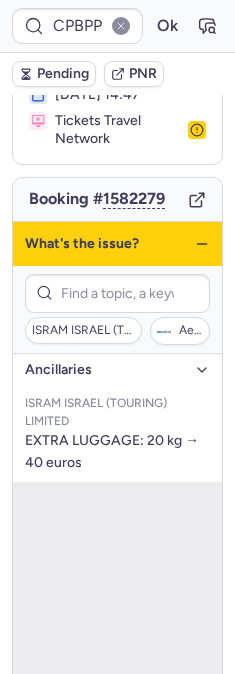 click 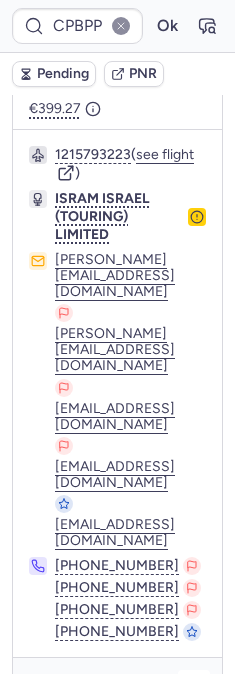 scroll, scrollTop: 703, scrollLeft: 0, axis: vertical 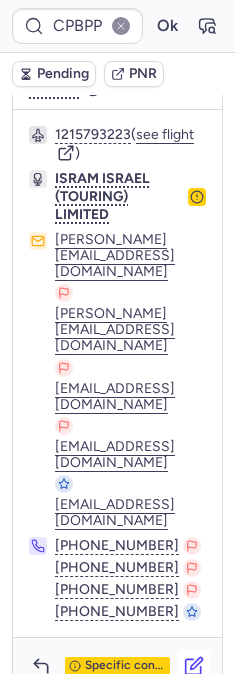 click 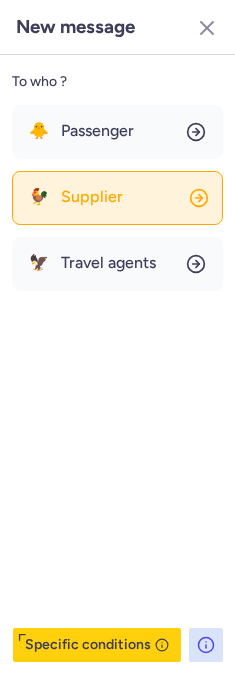click on "🐓 Supplier" 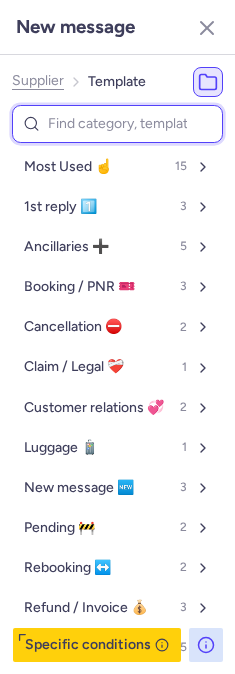click at bounding box center [117, 124] 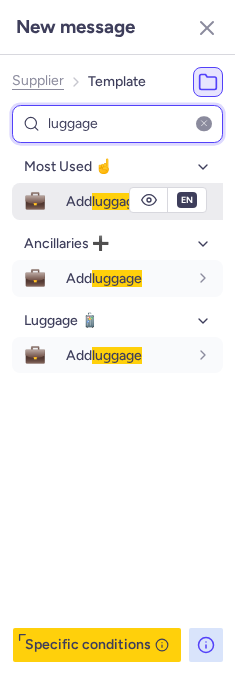 type on "luggage" 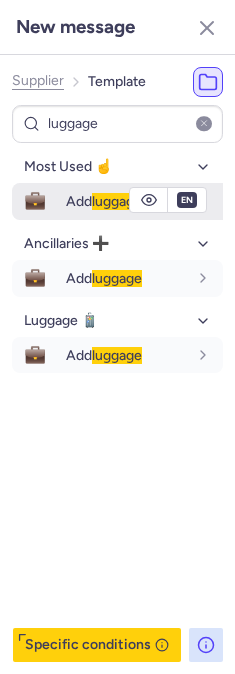 click on "Add  luggage" at bounding box center [104, 201] 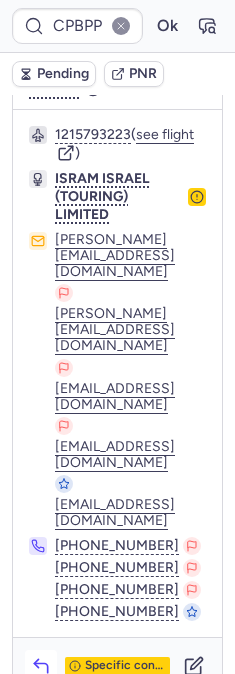click 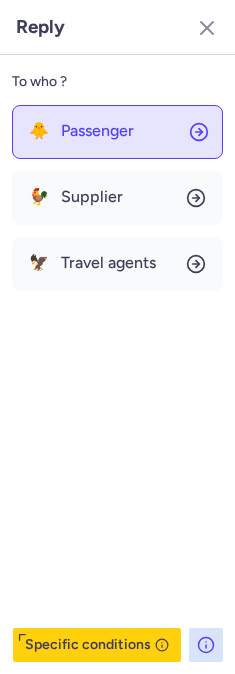 click on "Passenger" at bounding box center (97, 131) 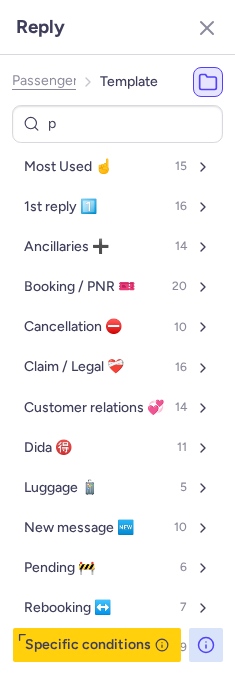 type on "pe" 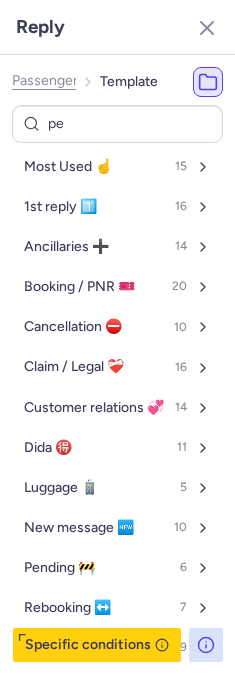 select on "en" 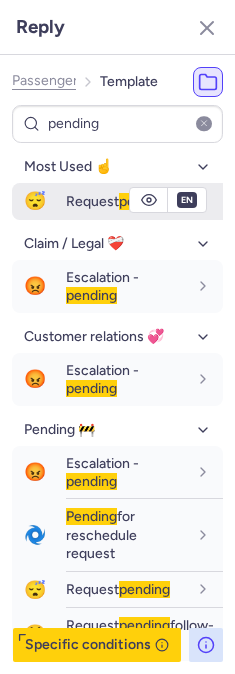 type on "pending" 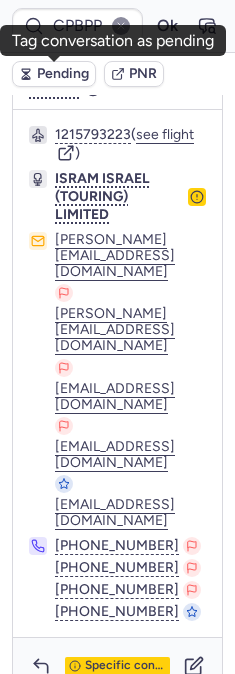 click on "Pending" at bounding box center [63, 74] 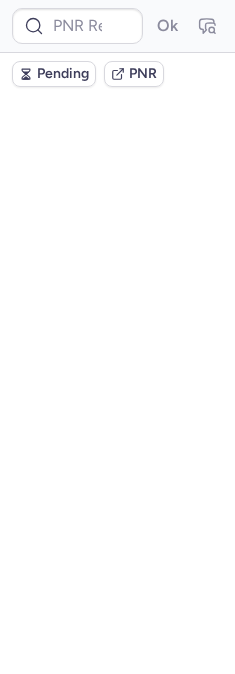 scroll, scrollTop: 0, scrollLeft: 0, axis: both 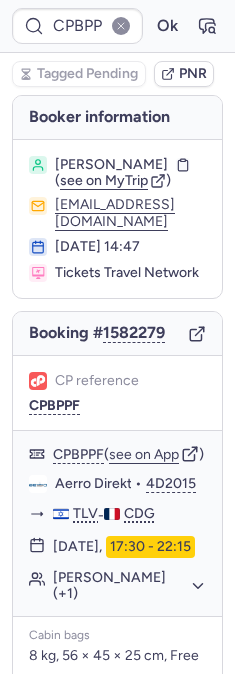 type on "CPOZEW" 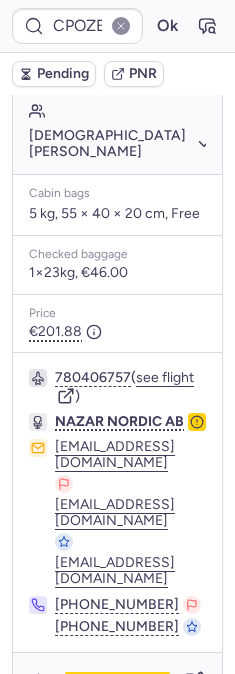 scroll, scrollTop: 630, scrollLeft: 0, axis: vertical 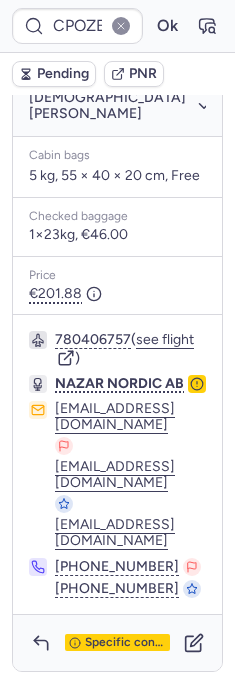 click on "CPOZEW  Ok" at bounding box center [117, 26] 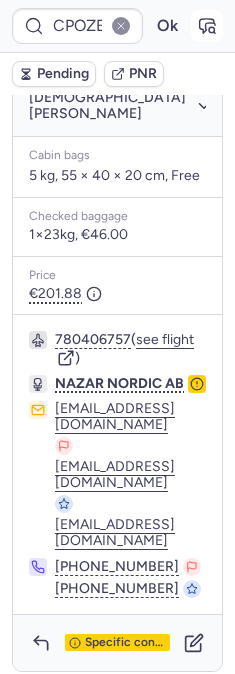 click 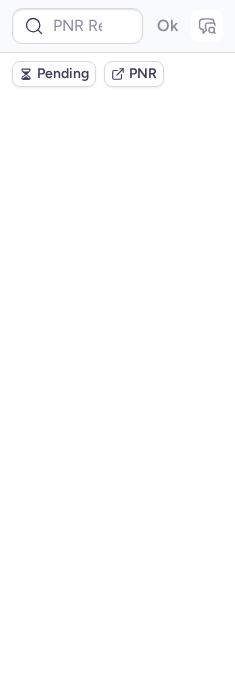 scroll, scrollTop: 0, scrollLeft: 0, axis: both 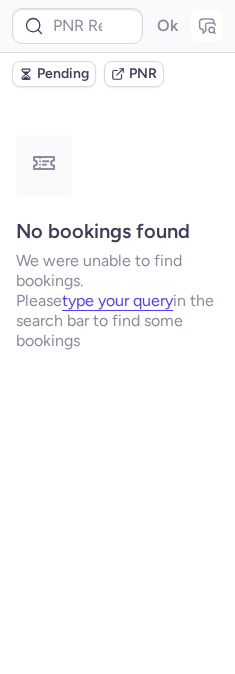 type on "CPBPPF" 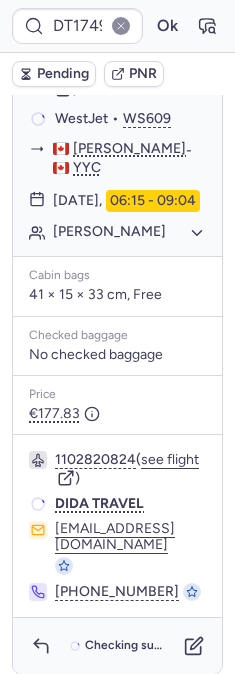 scroll, scrollTop: 537, scrollLeft: 0, axis: vertical 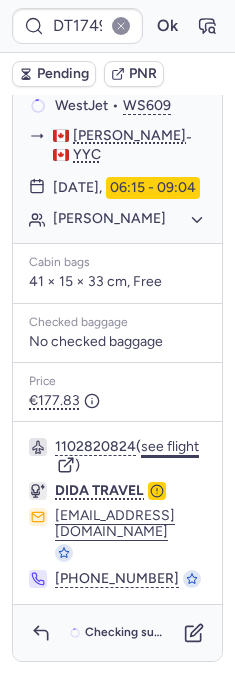 click on "see flight" 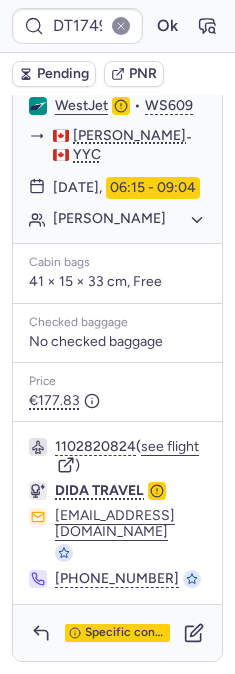 scroll, scrollTop: 559, scrollLeft: 0, axis: vertical 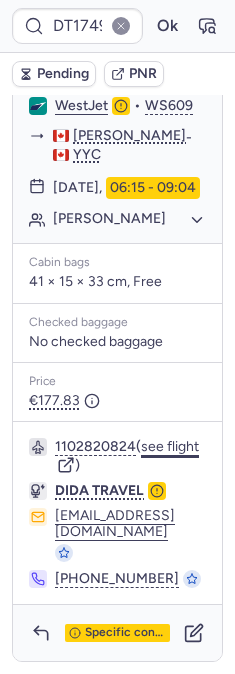 click on "see flight" 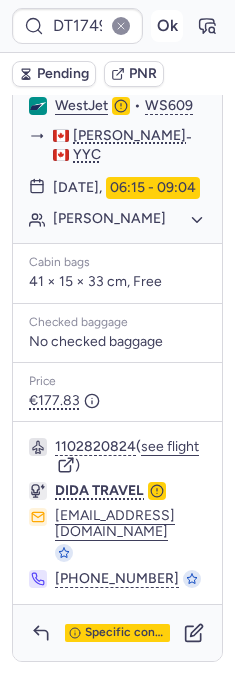 click on "Ok" at bounding box center (167, 26) 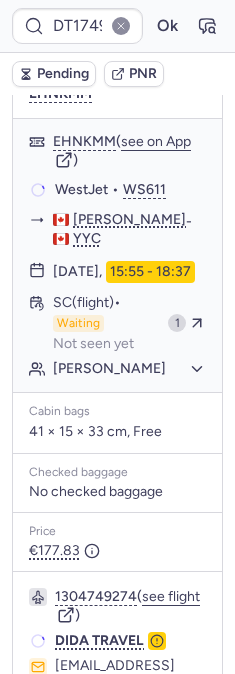 scroll, scrollTop: 319, scrollLeft: 0, axis: vertical 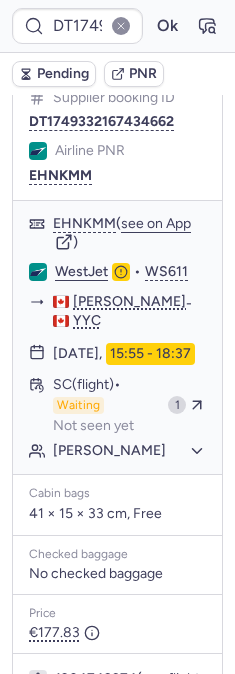 type on "CPBPPF" 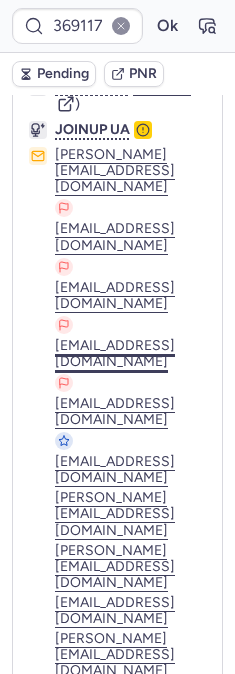scroll, scrollTop: 892, scrollLeft: 0, axis: vertical 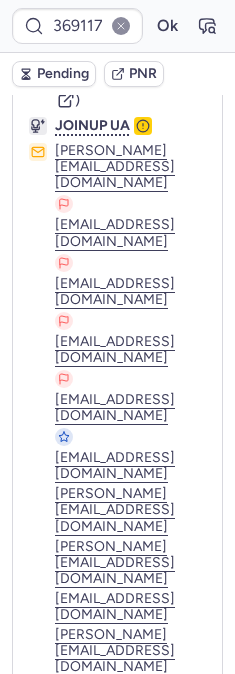 click on "see flight" 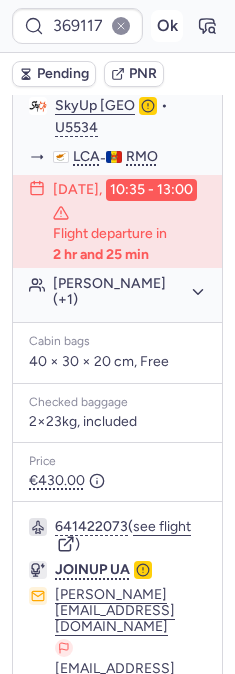 click on "Ok" at bounding box center [167, 26] 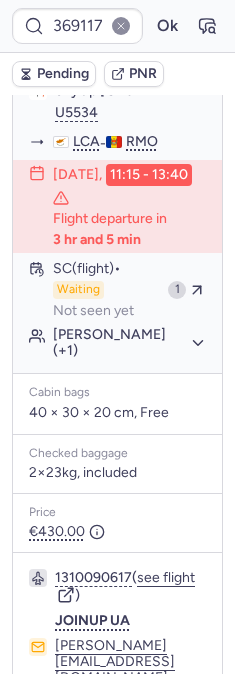 scroll, scrollTop: 448, scrollLeft: 0, axis: vertical 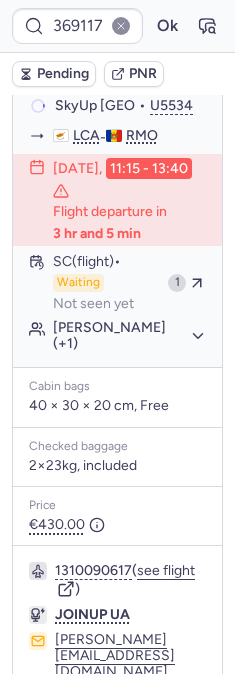 type on "CPBPPF" 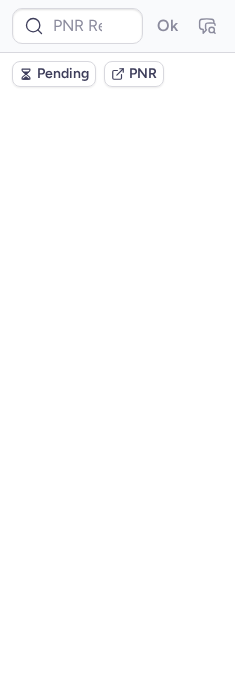 scroll, scrollTop: 0, scrollLeft: 0, axis: both 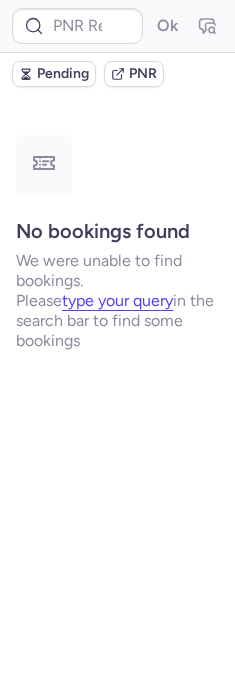 type on "CPBPPF" 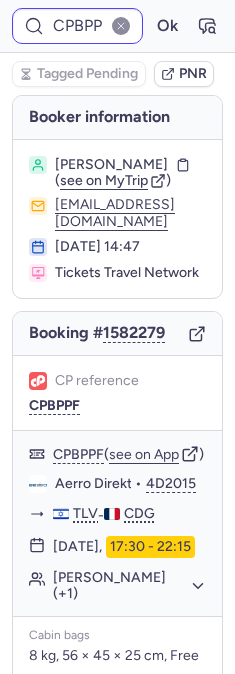 type 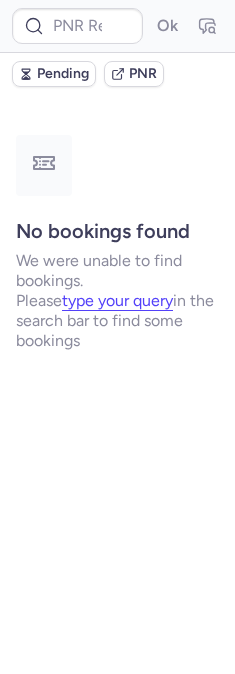 scroll, scrollTop: 0, scrollLeft: 0, axis: both 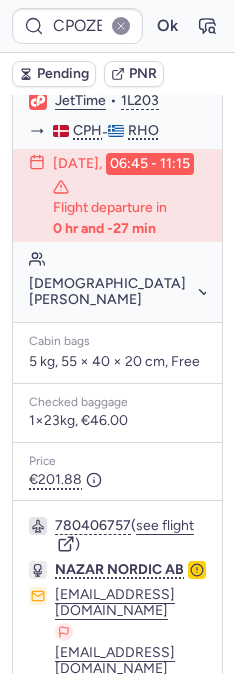click on "Pending" at bounding box center [63, 74] 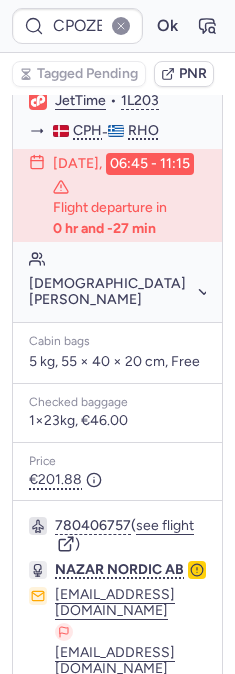 type on "CPBPPF" 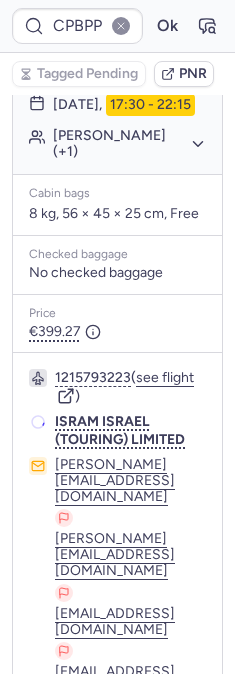 scroll, scrollTop: 444, scrollLeft: 0, axis: vertical 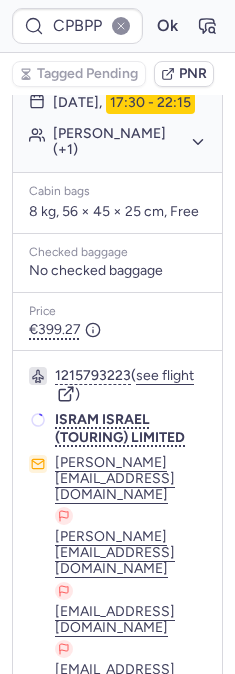 type 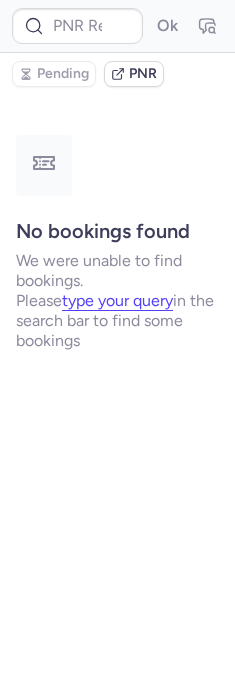 scroll, scrollTop: 0, scrollLeft: 0, axis: both 